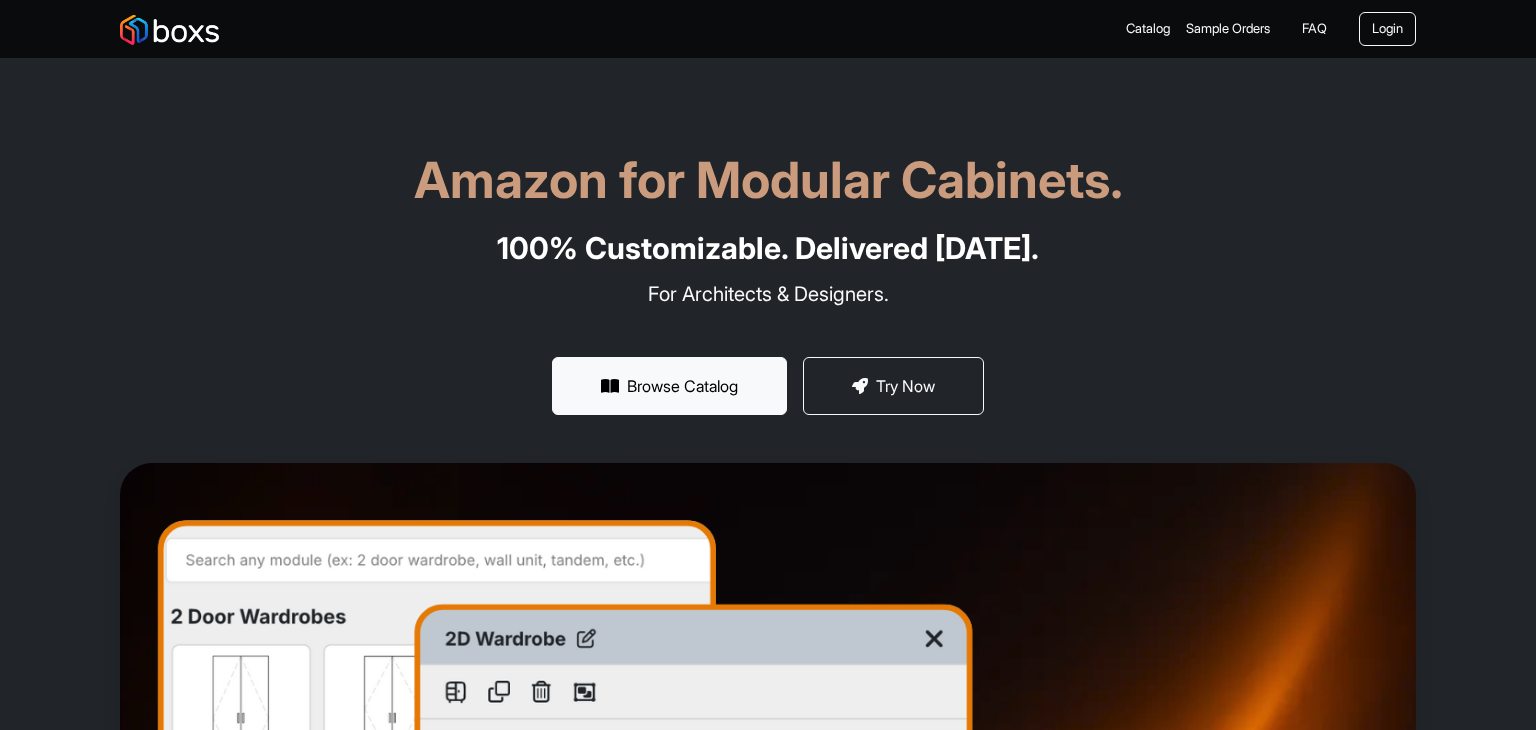 scroll, scrollTop: 0, scrollLeft: 0, axis: both 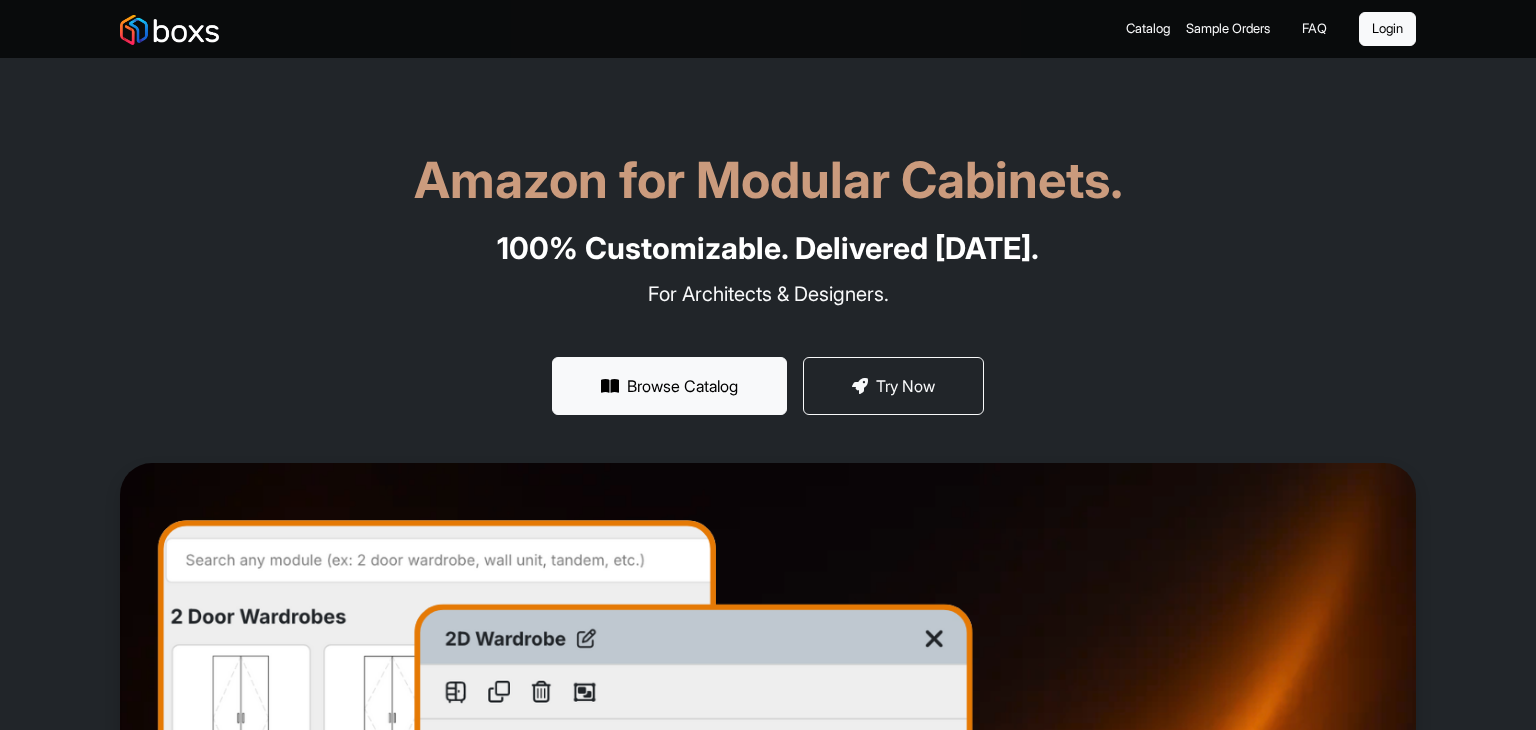 click on "Login" at bounding box center [1387, 29] 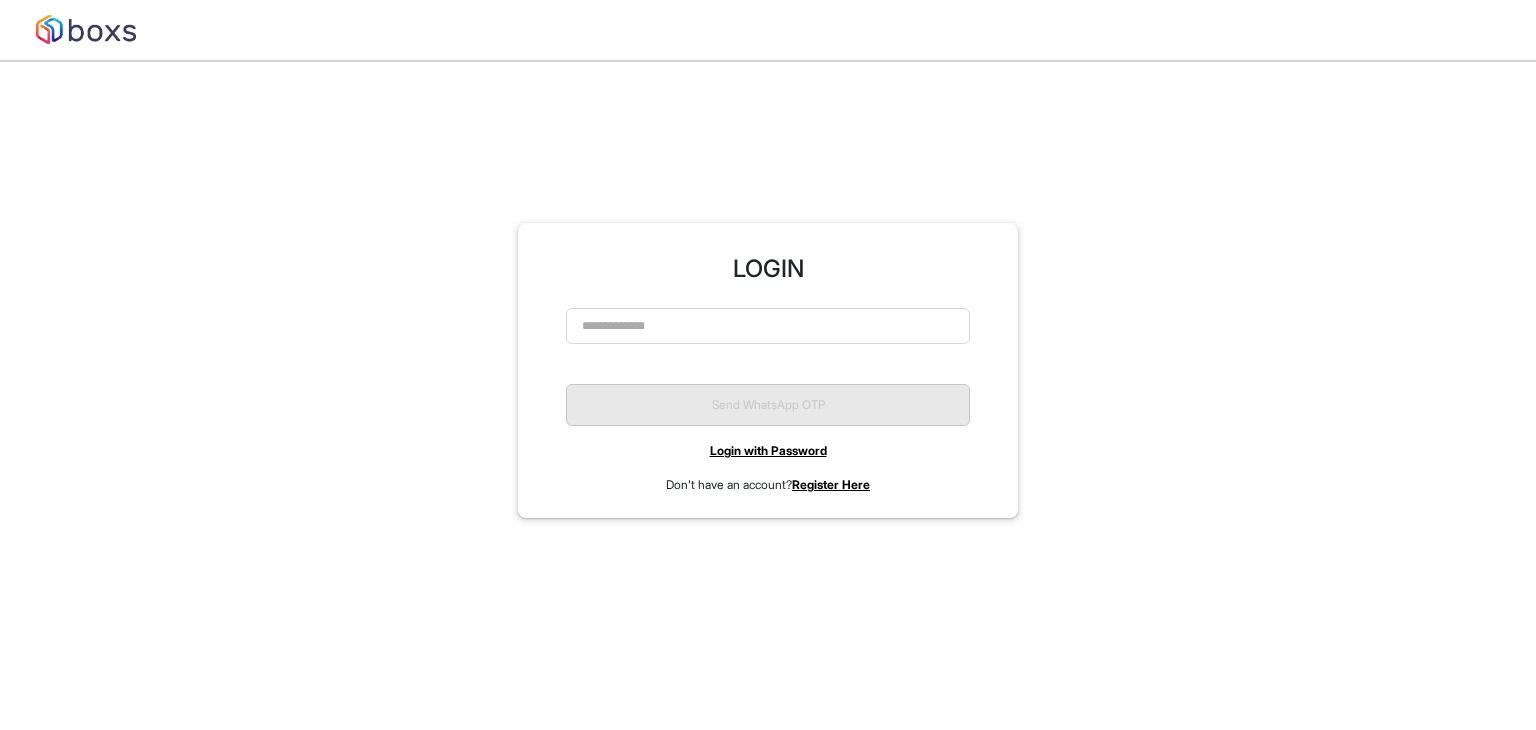 scroll, scrollTop: 61, scrollLeft: 0, axis: vertical 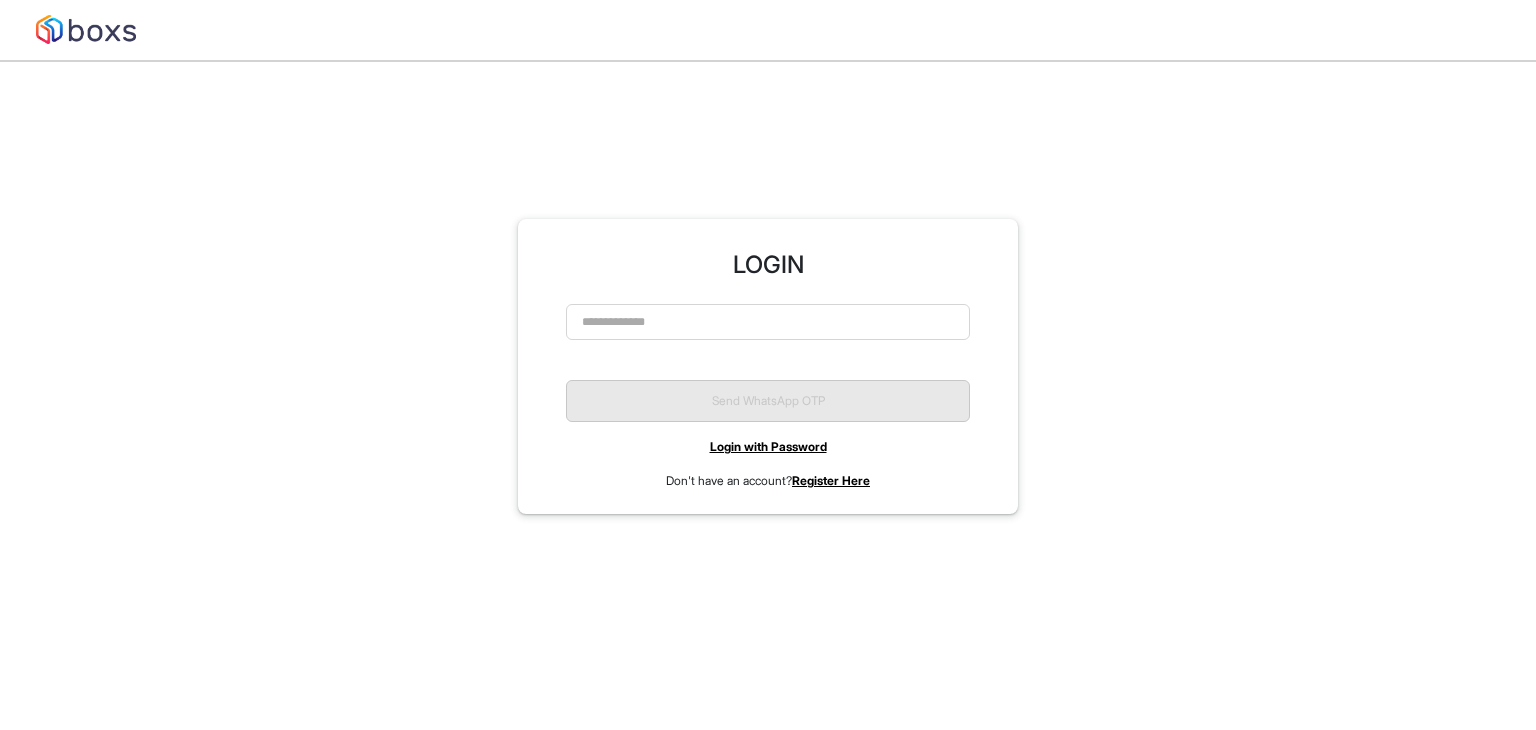 click on "Login with Password" at bounding box center (768, 446) 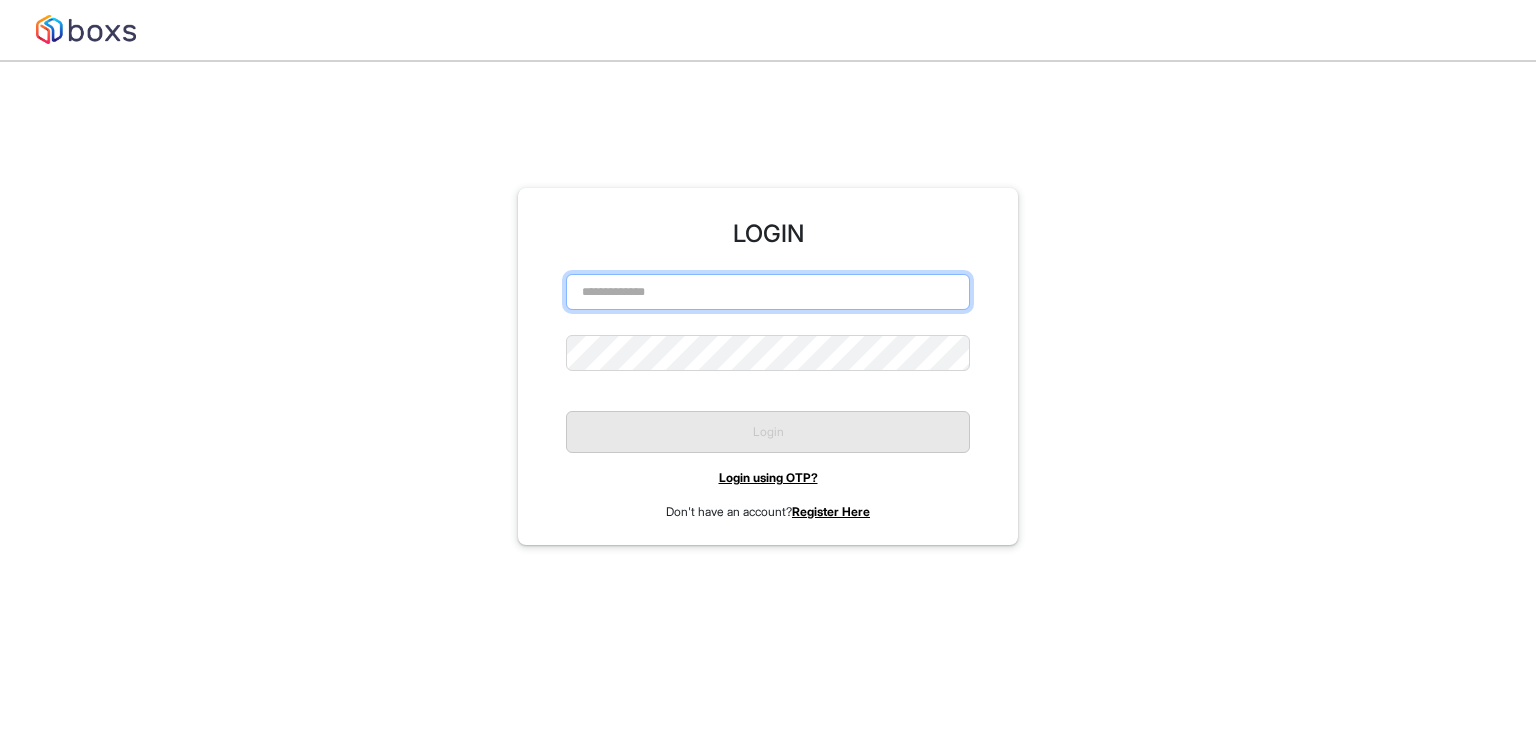 click at bounding box center (768, 292) 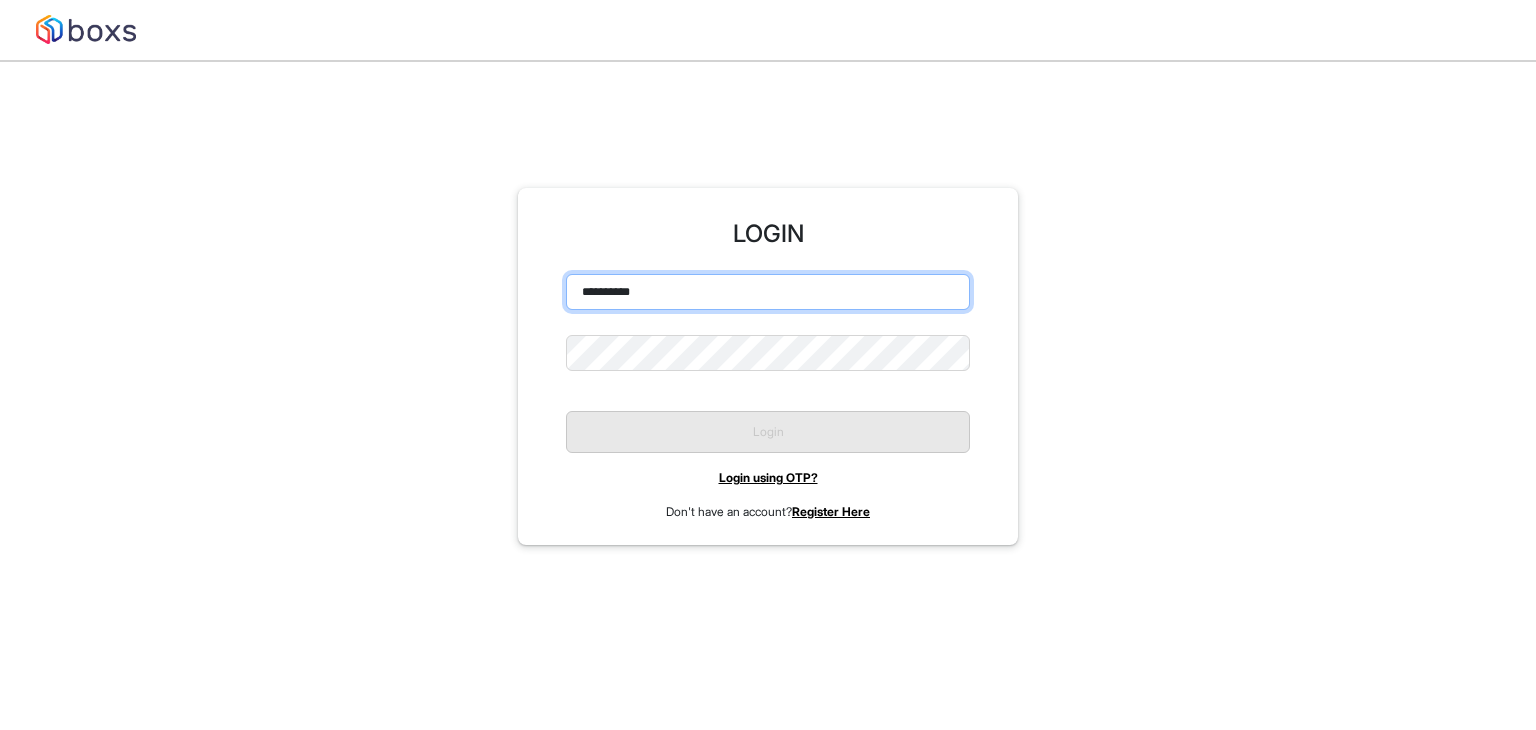 type on "**********" 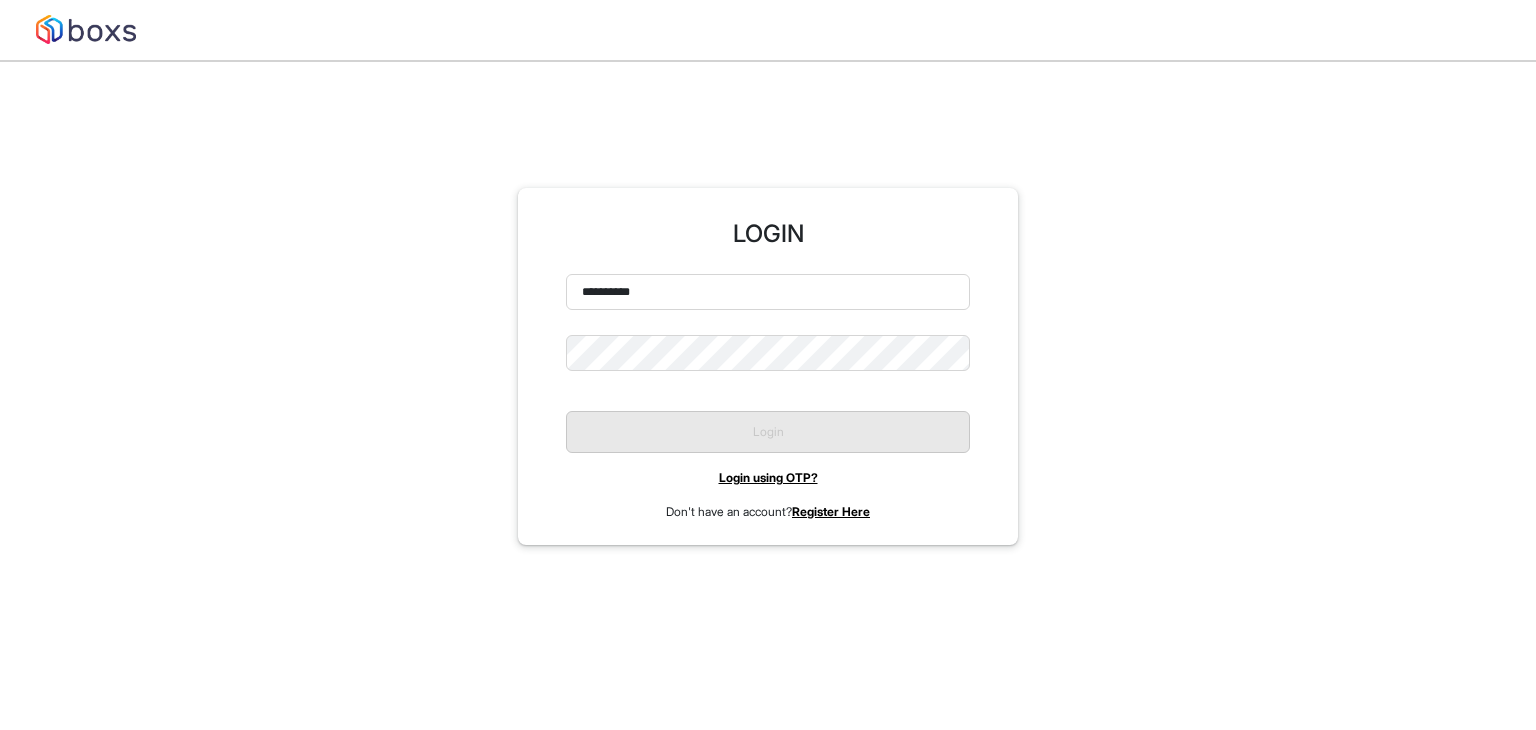 click on "**********" at bounding box center [768, 397] 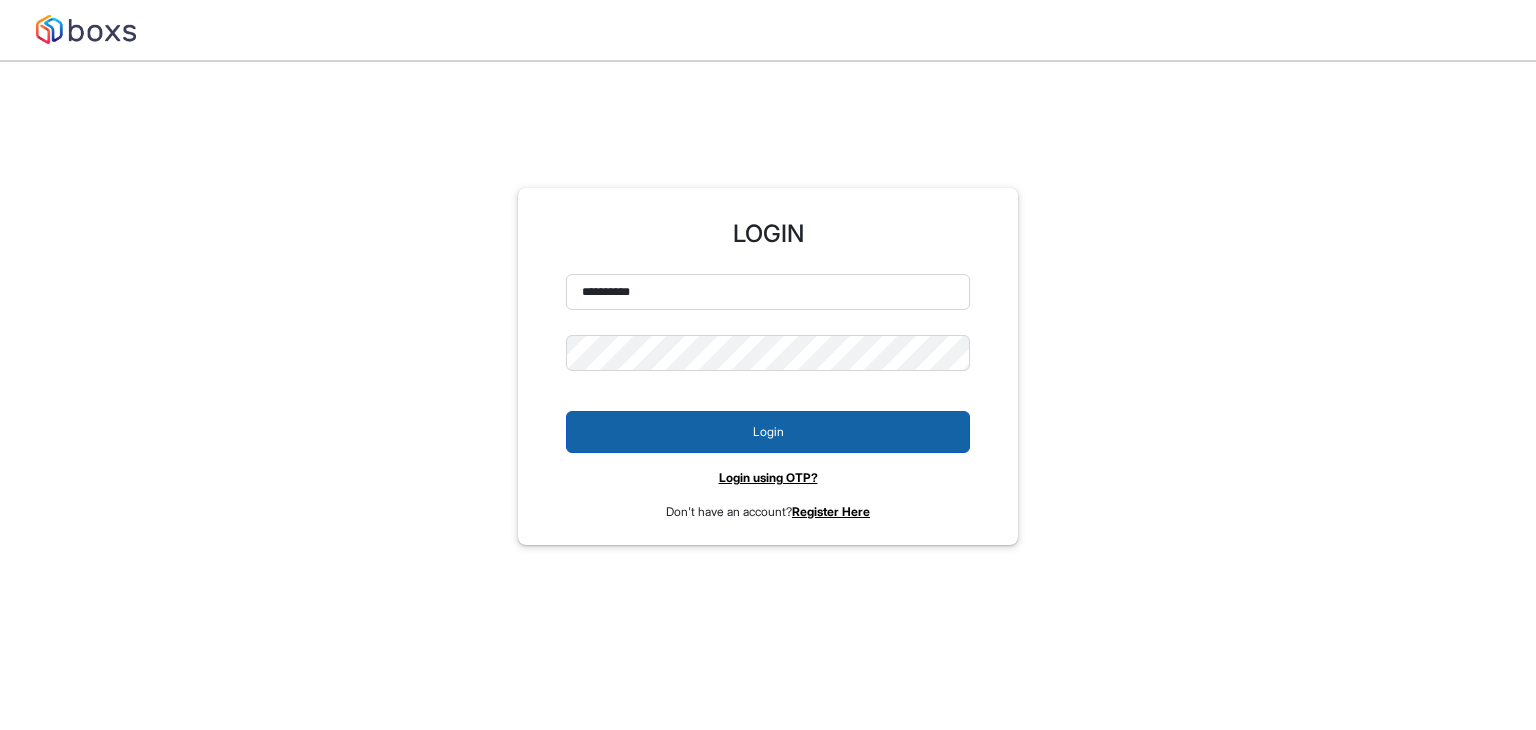 click on "Login" at bounding box center (768, 432) 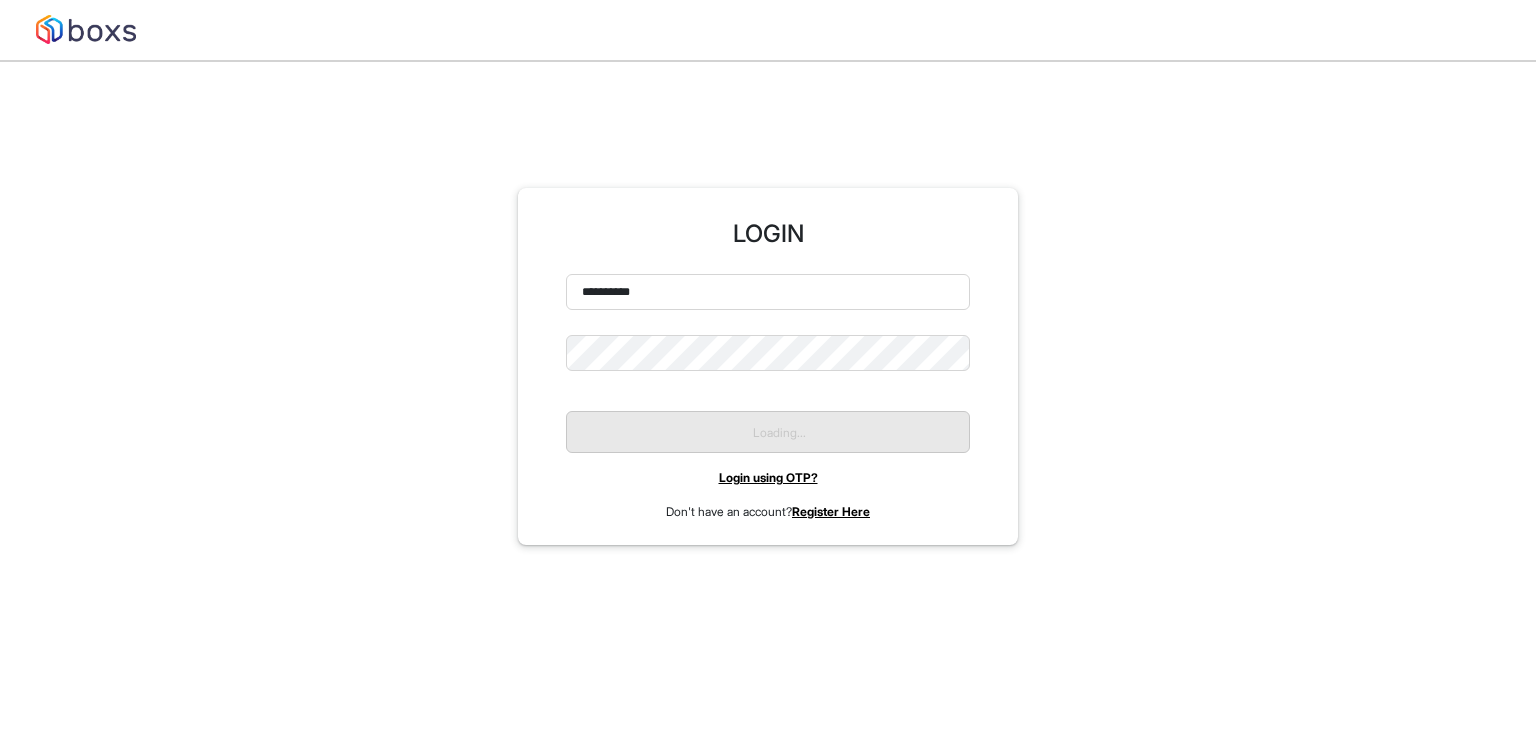 scroll, scrollTop: 0, scrollLeft: 0, axis: both 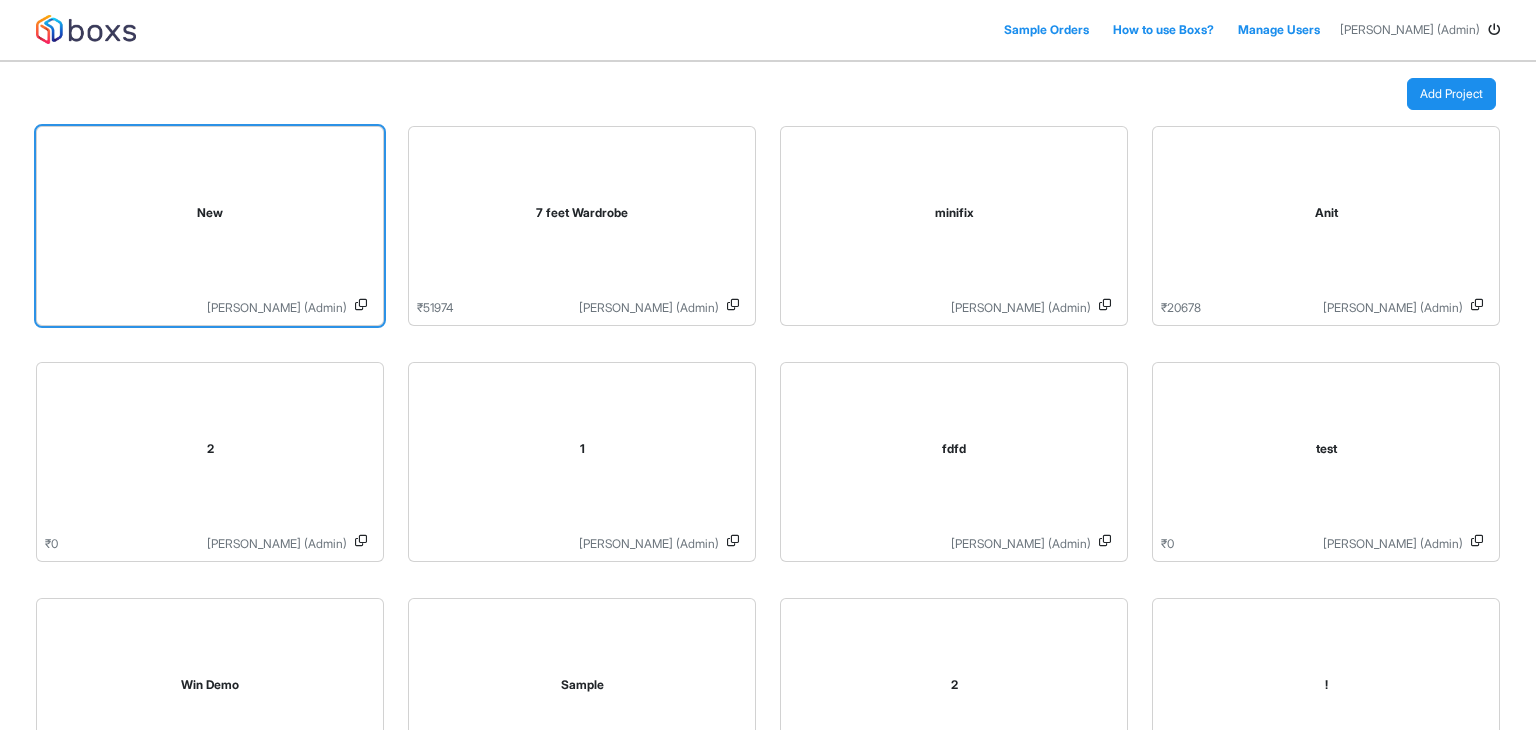 click on "New" at bounding box center (210, 213) 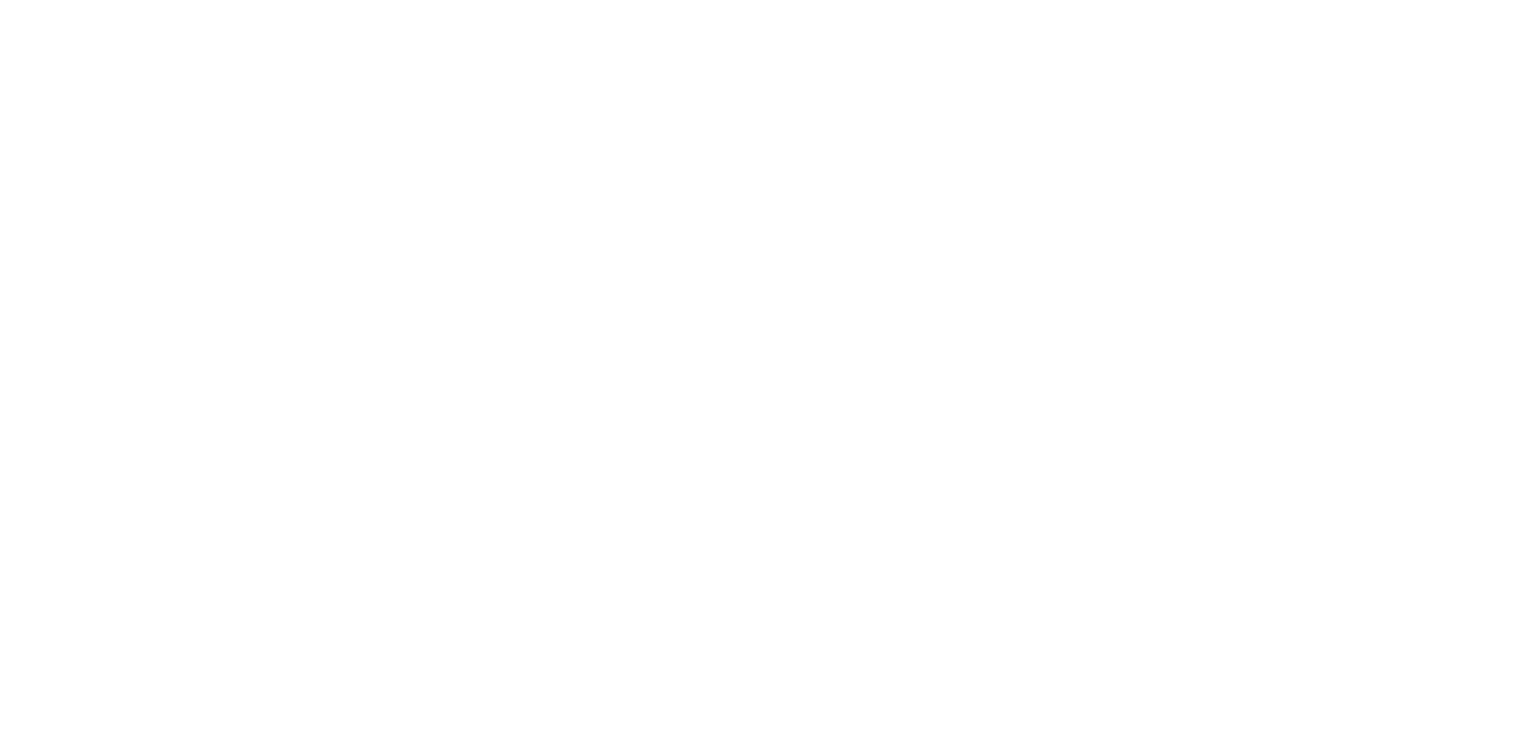 scroll, scrollTop: 0, scrollLeft: 0, axis: both 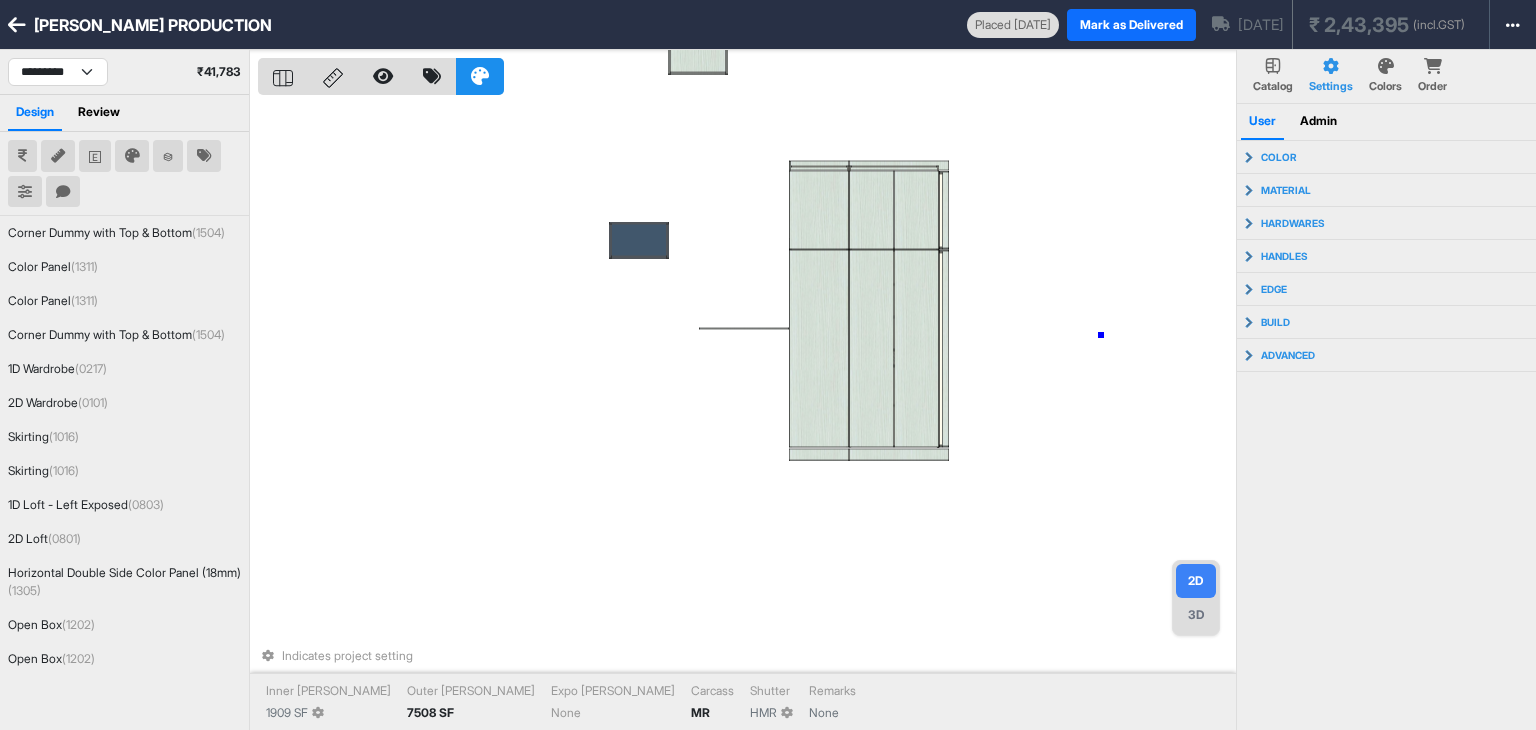 click on "Indicates project setting Inner [PERSON_NAME] 1909 SF Outer [PERSON_NAME] 7508 SF Expo [PERSON_NAME] None Carcass MR [PERSON_NAME] HMR Remarks None" at bounding box center [747, 415] 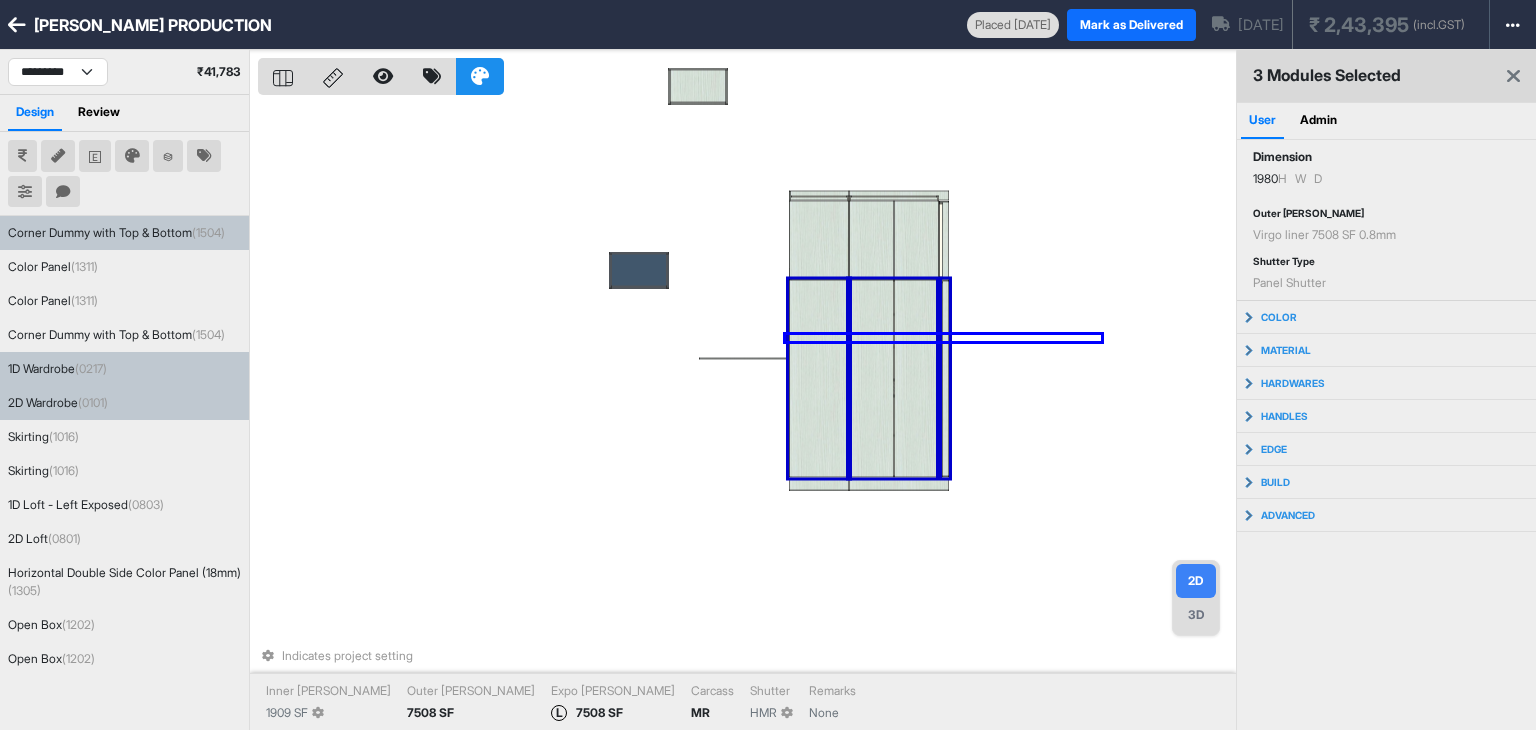 click on "Indicates project setting Inner [PERSON_NAME] 1909 SF Outer [PERSON_NAME] 7508 SF Expo [PERSON_NAME] L 7508 SF Carcass MR [PERSON_NAME] HMR Remarks None" at bounding box center [747, 415] 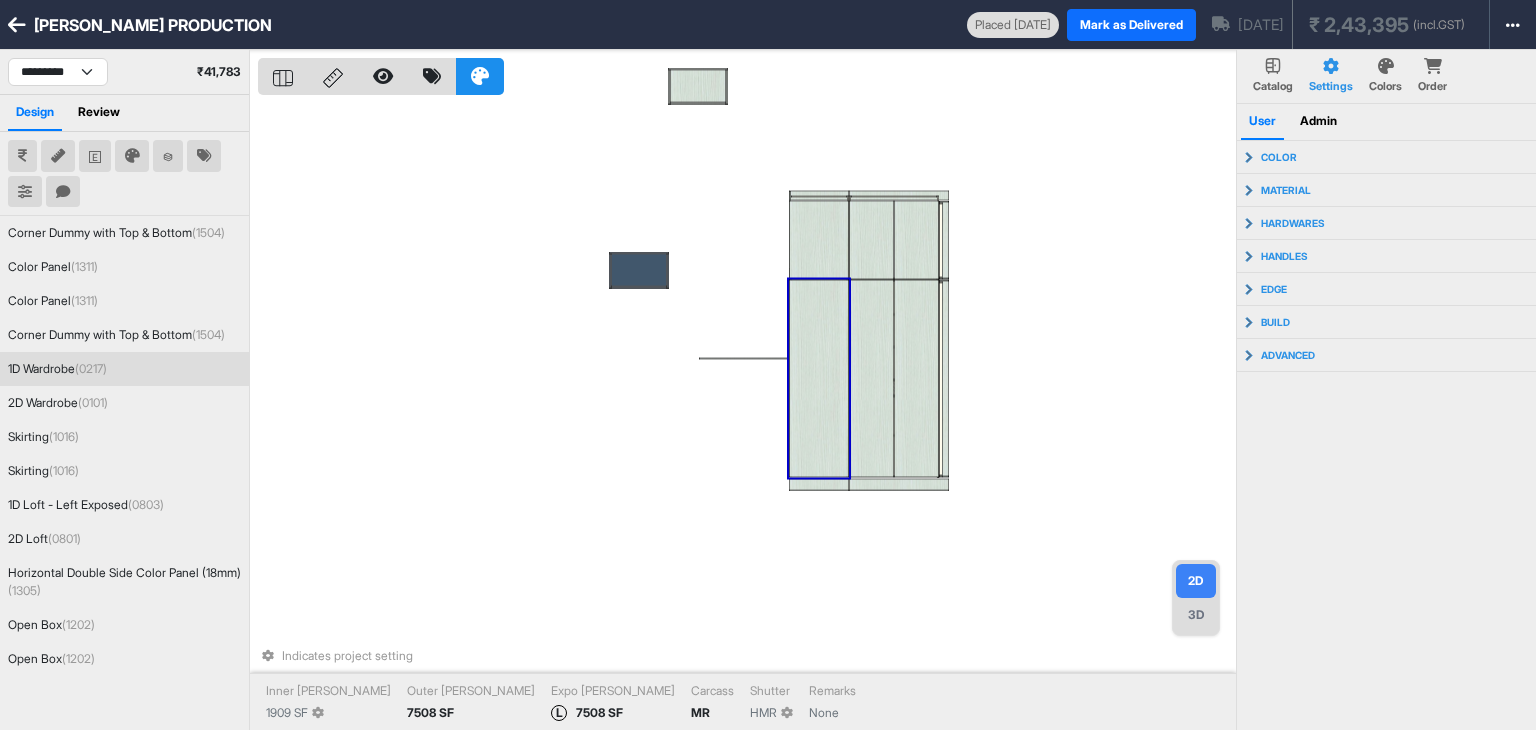 click at bounding box center [819, 379] 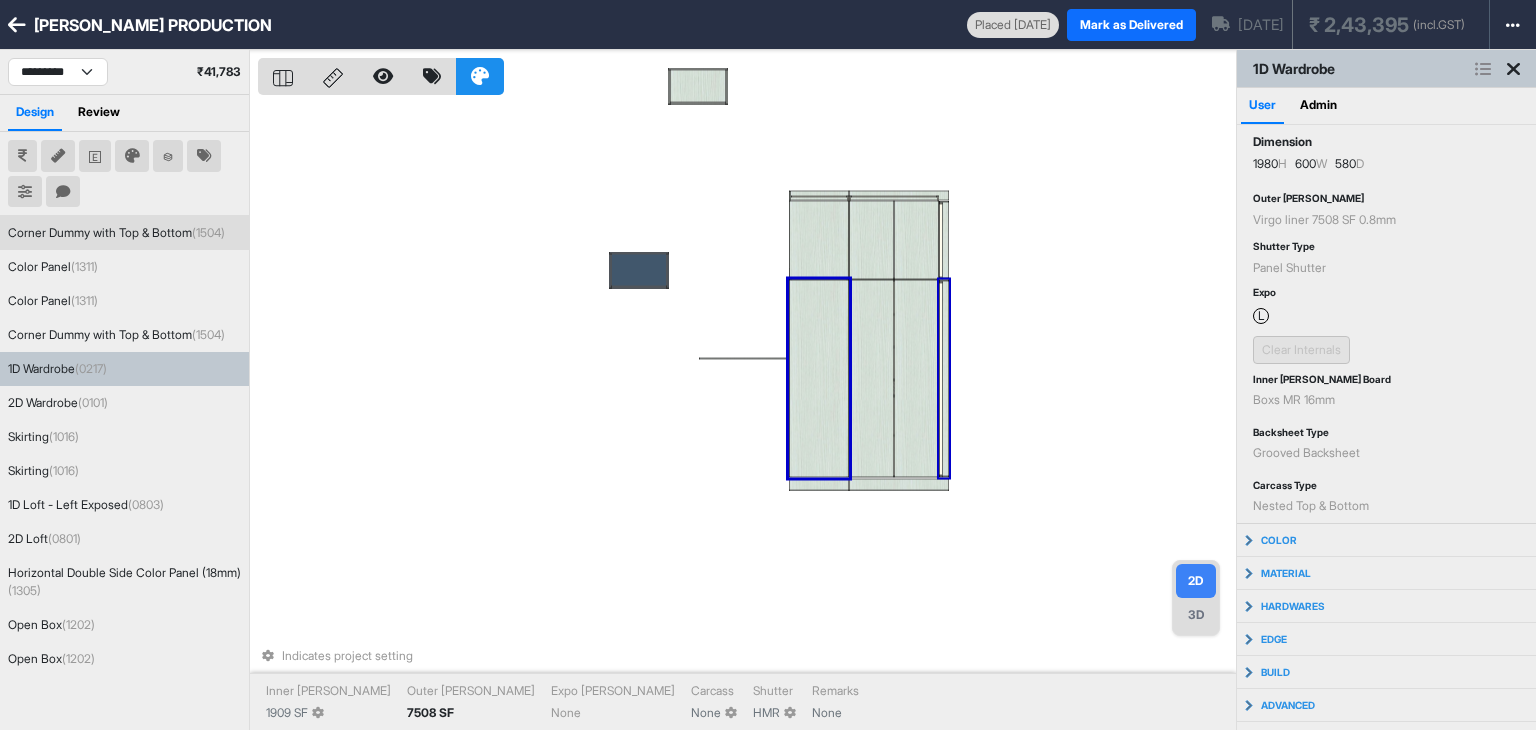 click at bounding box center (1483, 69) 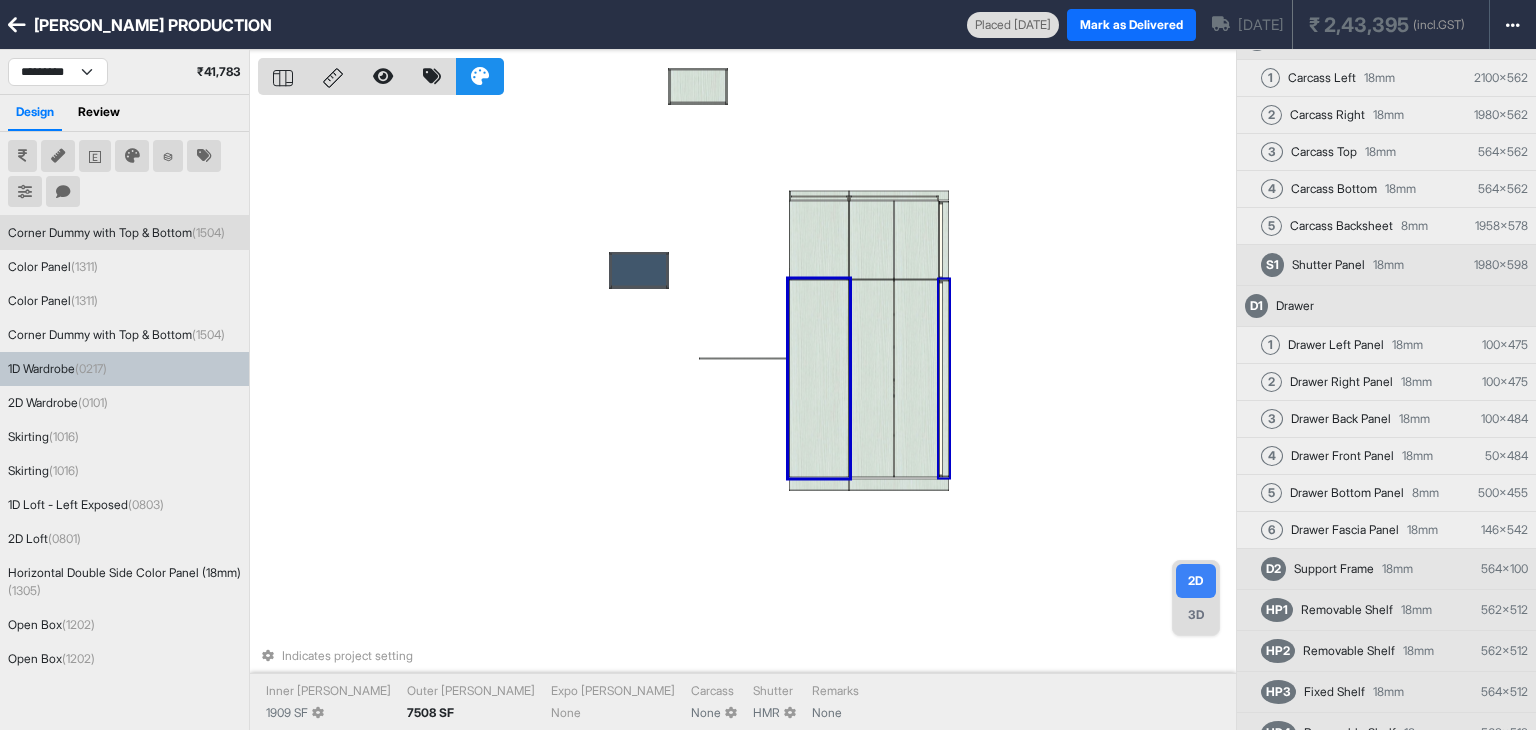 scroll, scrollTop: 90, scrollLeft: 0, axis: vertical 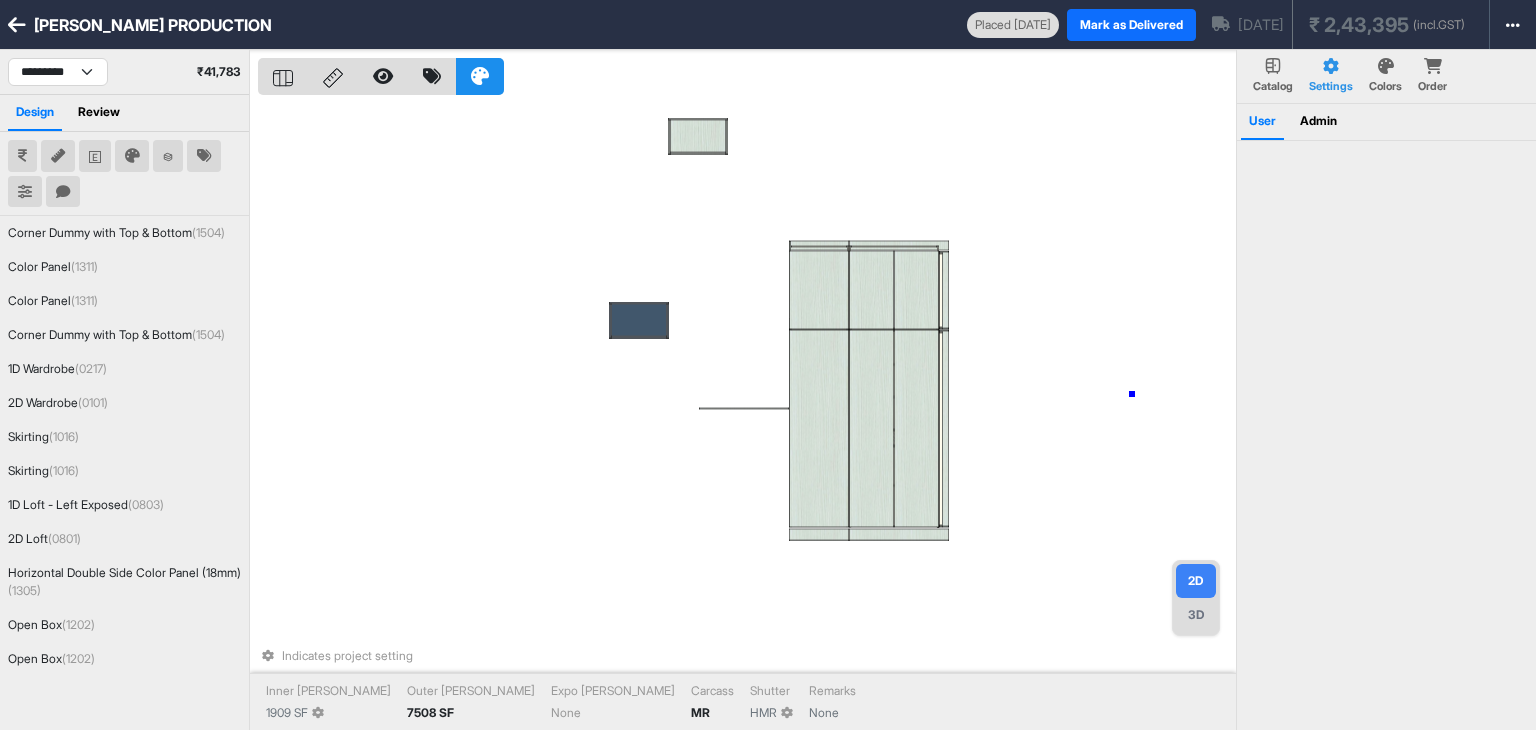 click on "Indicates project setting Inner [PERSON_NAME] 1909 SF Outer [PERSON_NAME] 7508 SF Expo [PERSON_NAME] None Carcass MR [PERSON_NAME] HMR Remarks None" at bounding box center [747, 415] 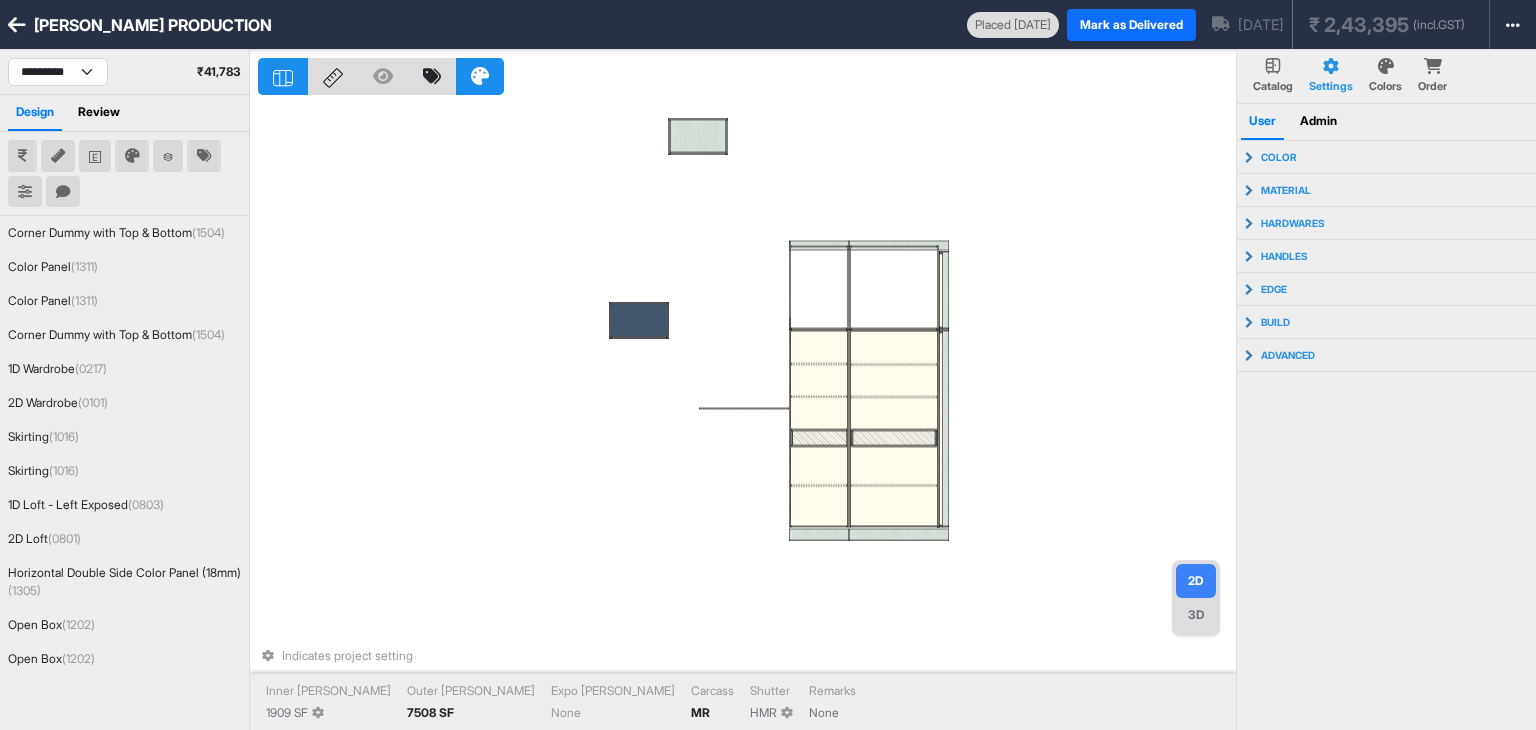 click on "Indicates project setting Inner [PERSON_NAME] 1909 SF Outer [PERSON_NAME] 7508 SF Expo [PERSON_NAME] None Carcass MR [PERSON_NAME] HMR Remarks None" at bounding box center (747, 415) 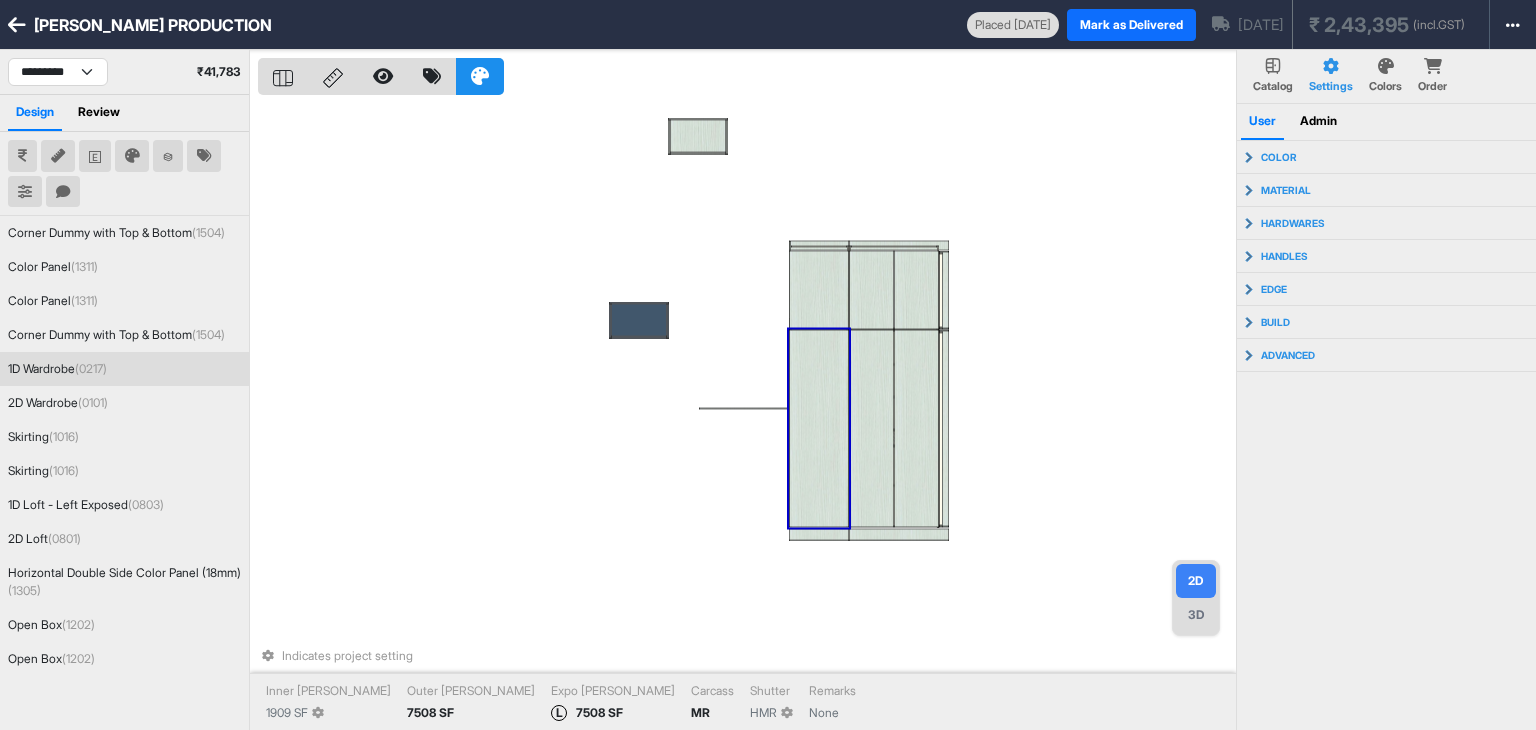 click at bounding box center (819, 429) 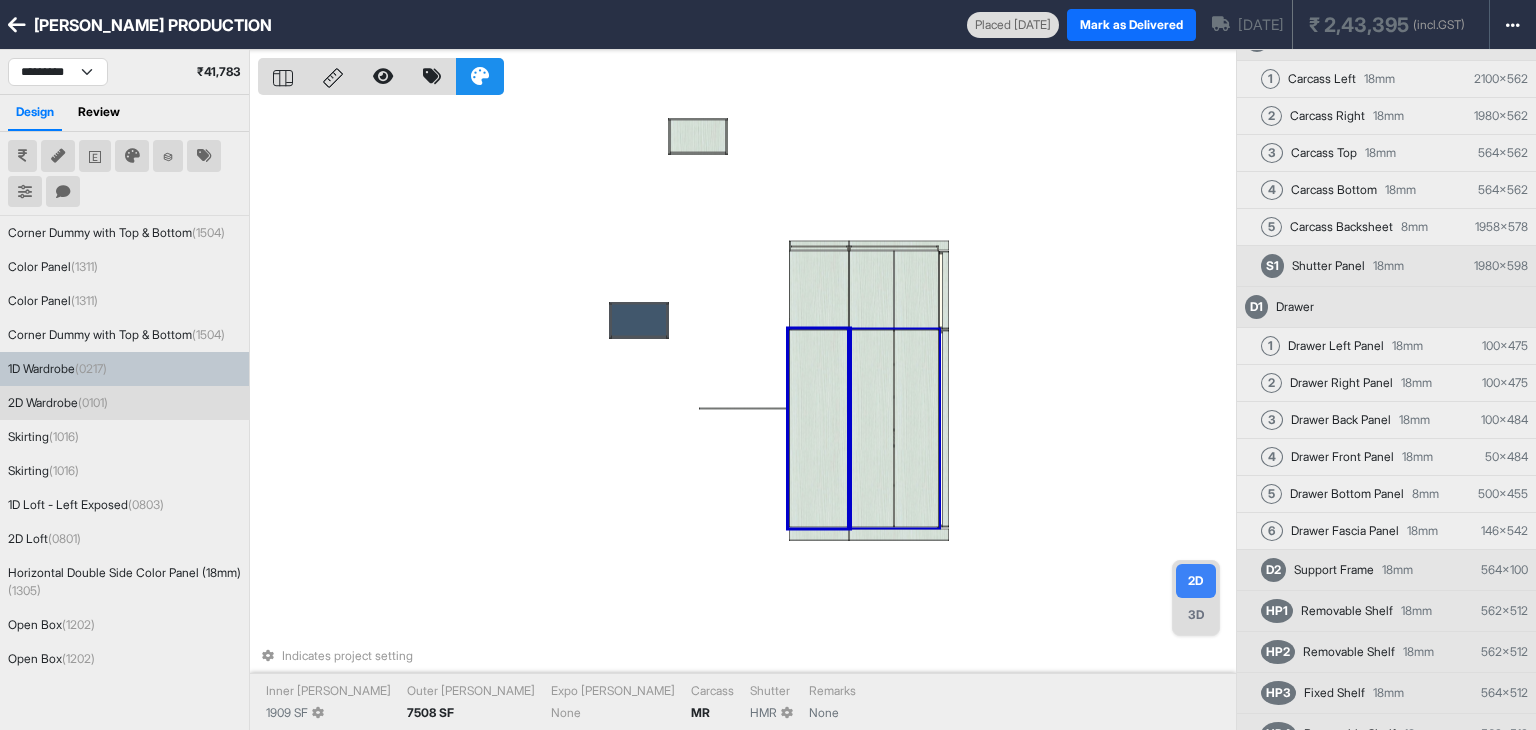 scroll, scrollTop: 90, scrollLeft: 0, axis: vertical 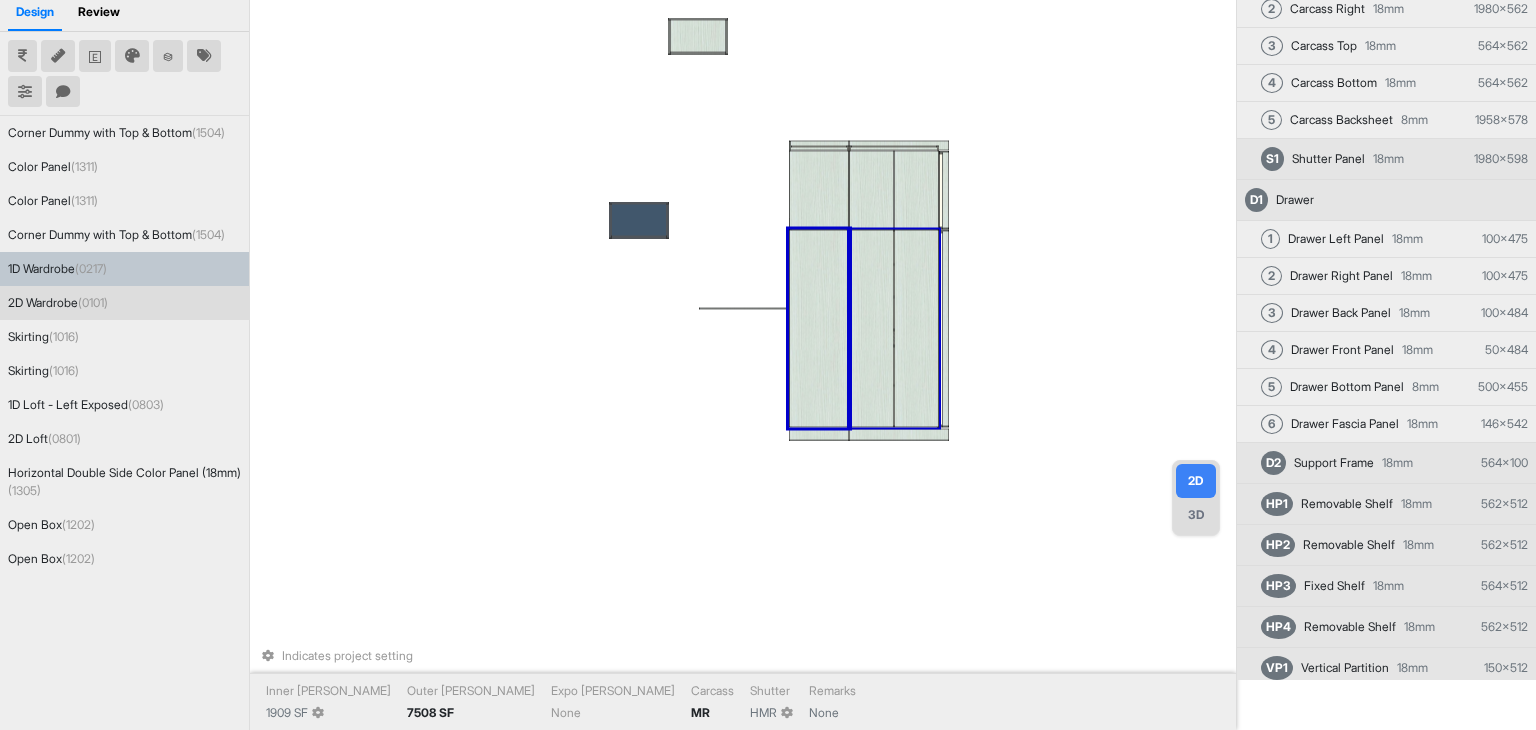 click at bounding box center (916, 329) 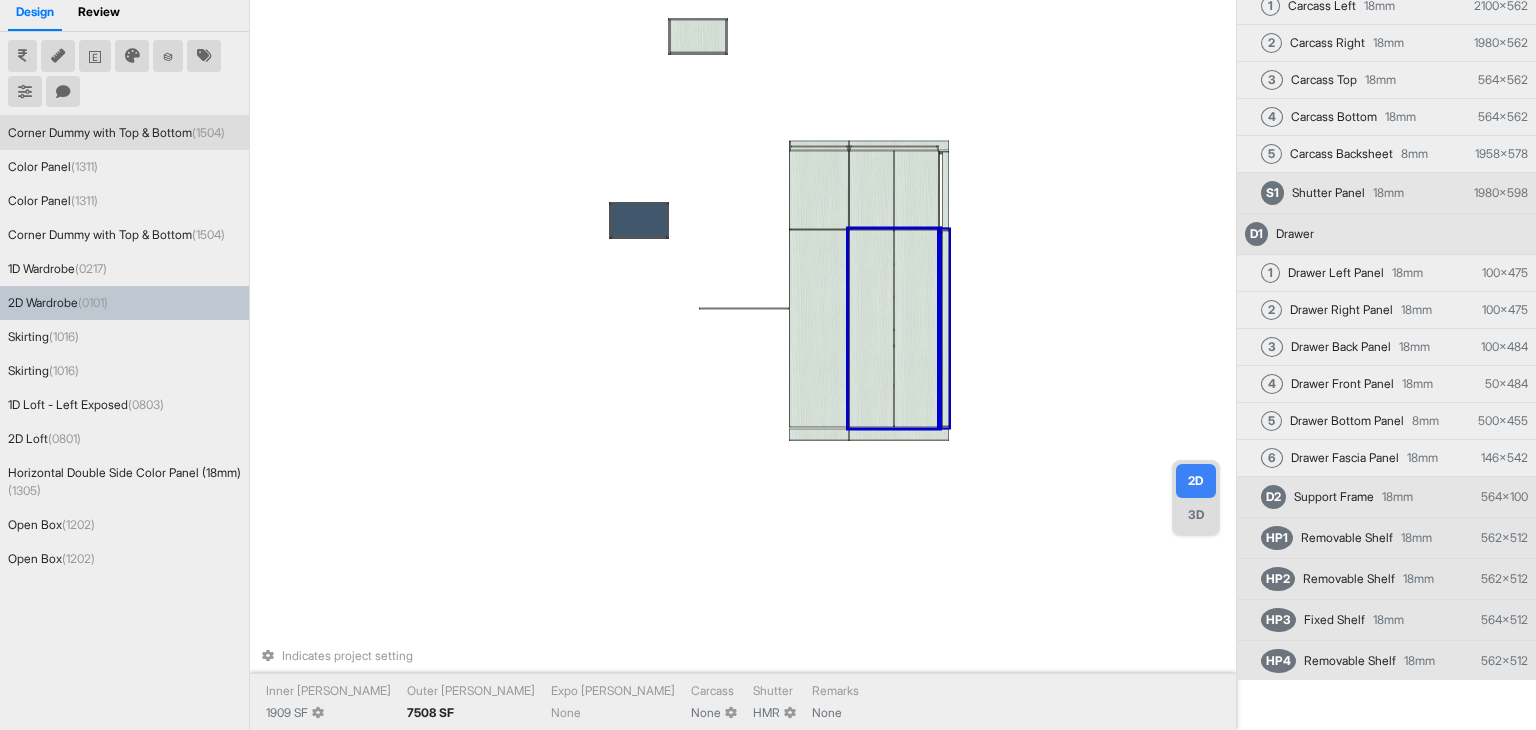 scroll, scrollTop: 0, scrollLeft: 0, axis: both 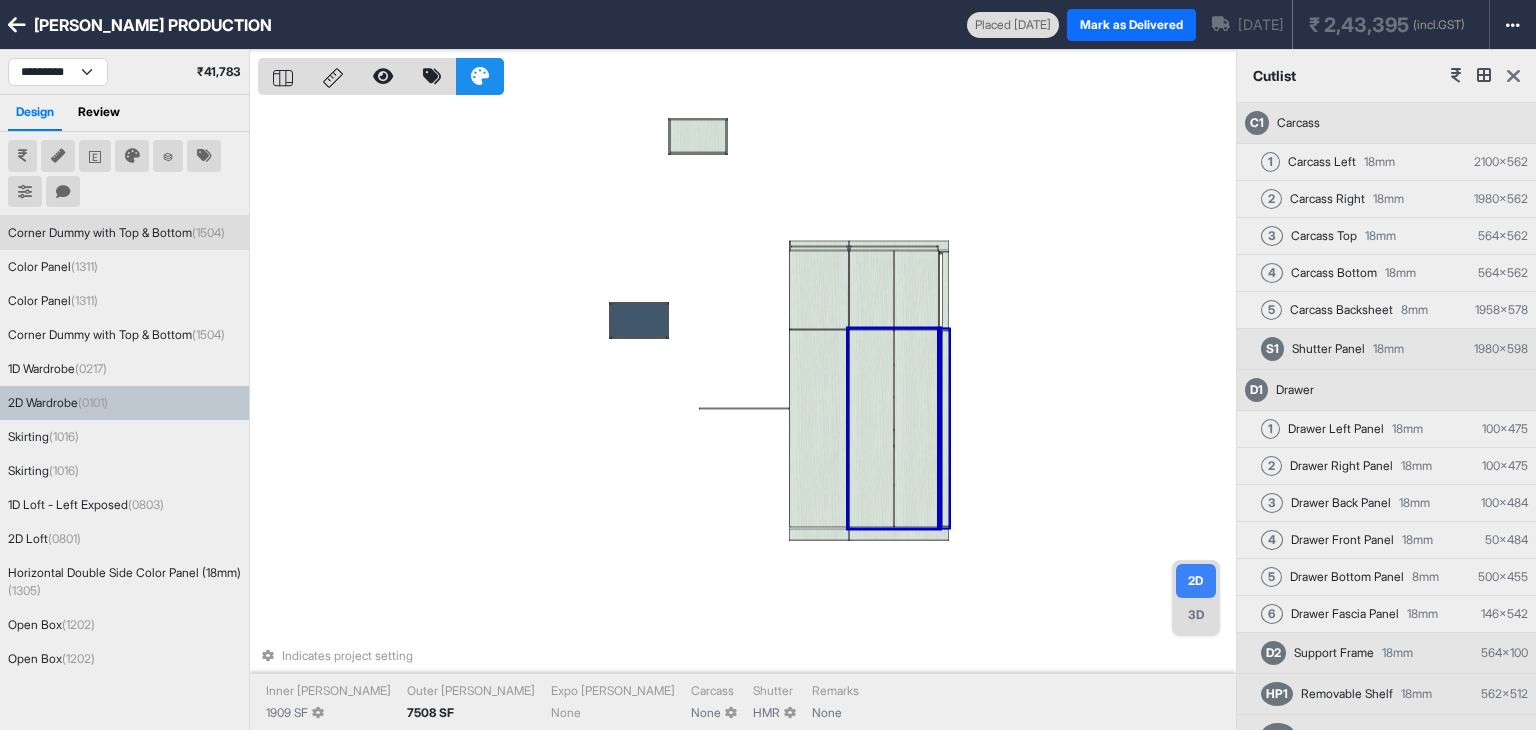 click at bounding box center (1513, 76) 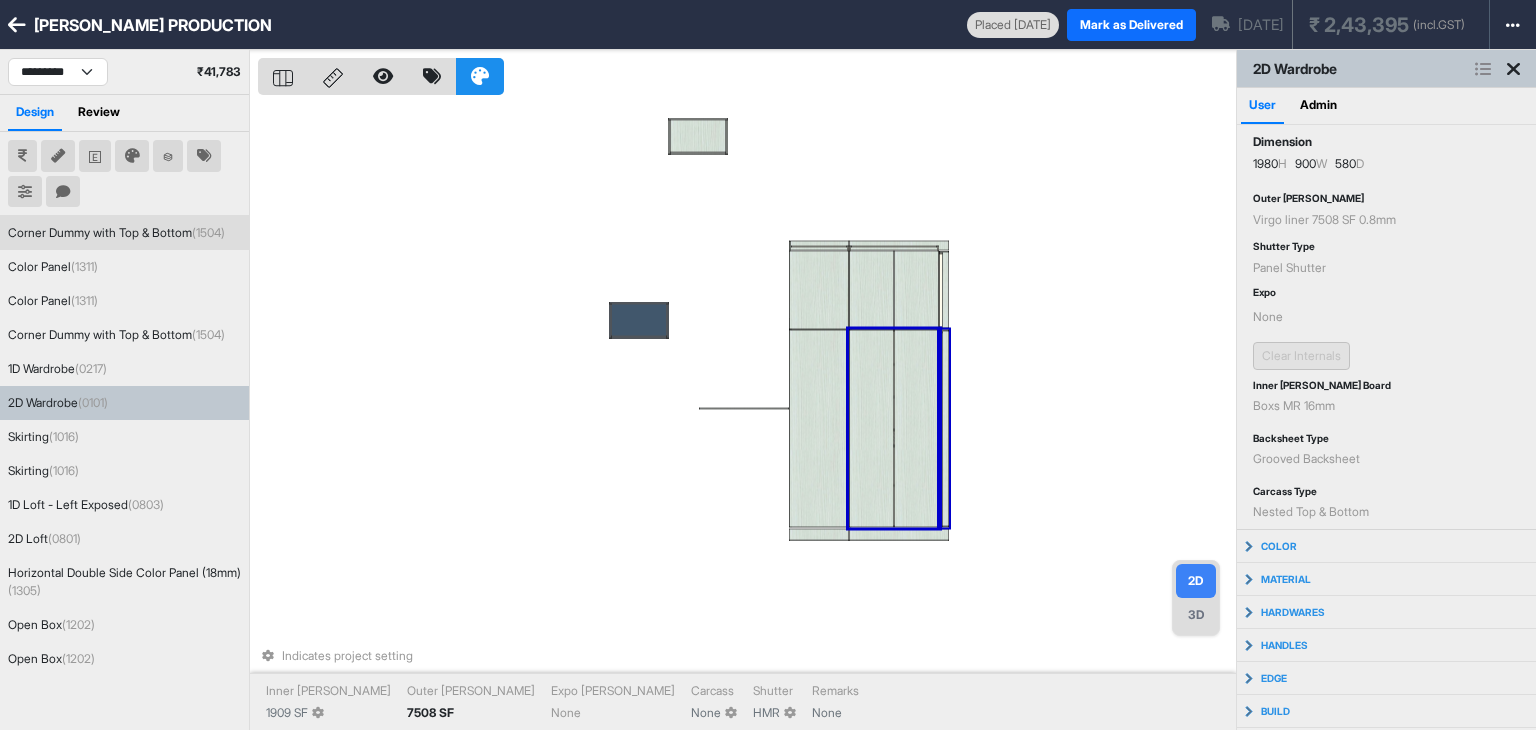 click on "2D Wardrobe" at bounding box center (1386, 69) 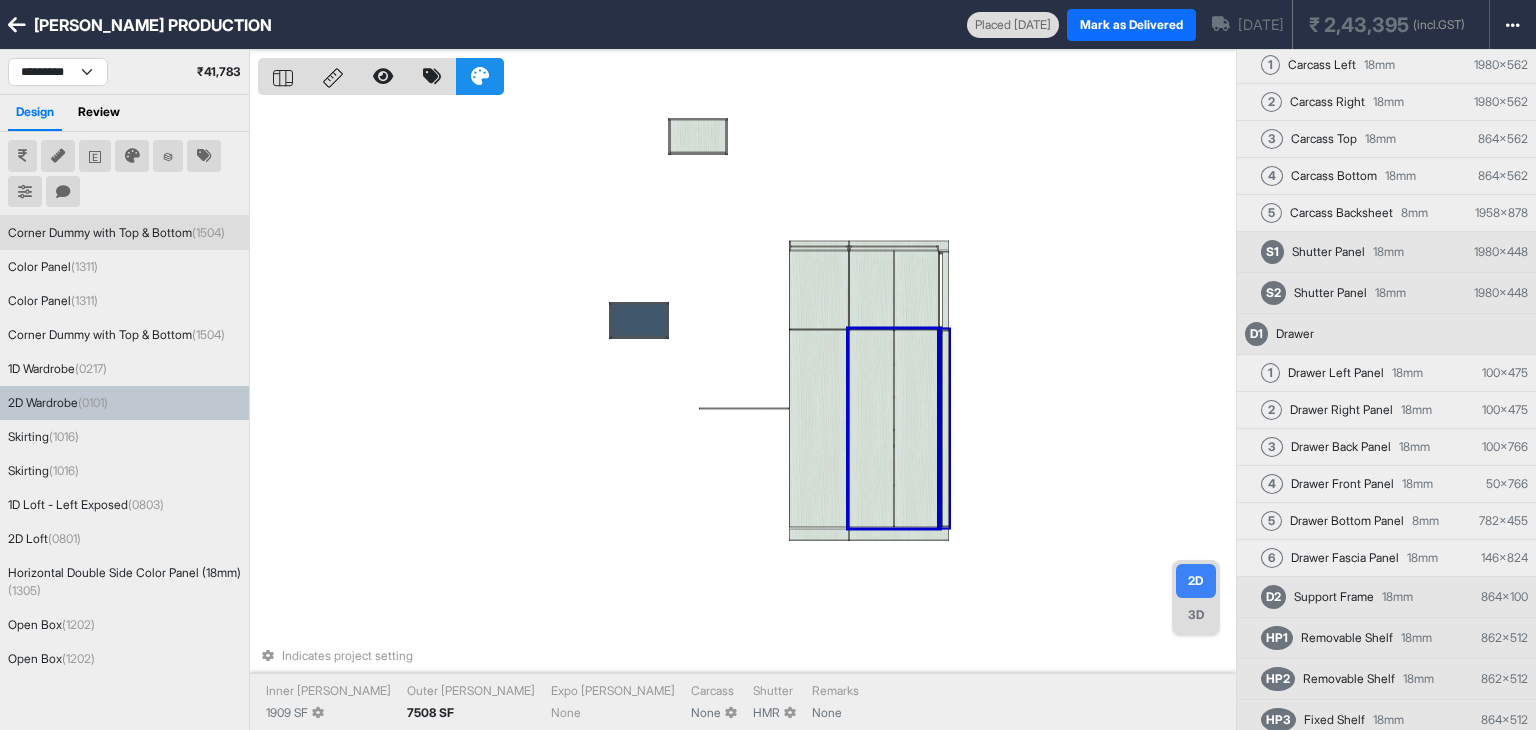 scroll, scrollTop: 253, scrollLeft: 0, axis: vertical 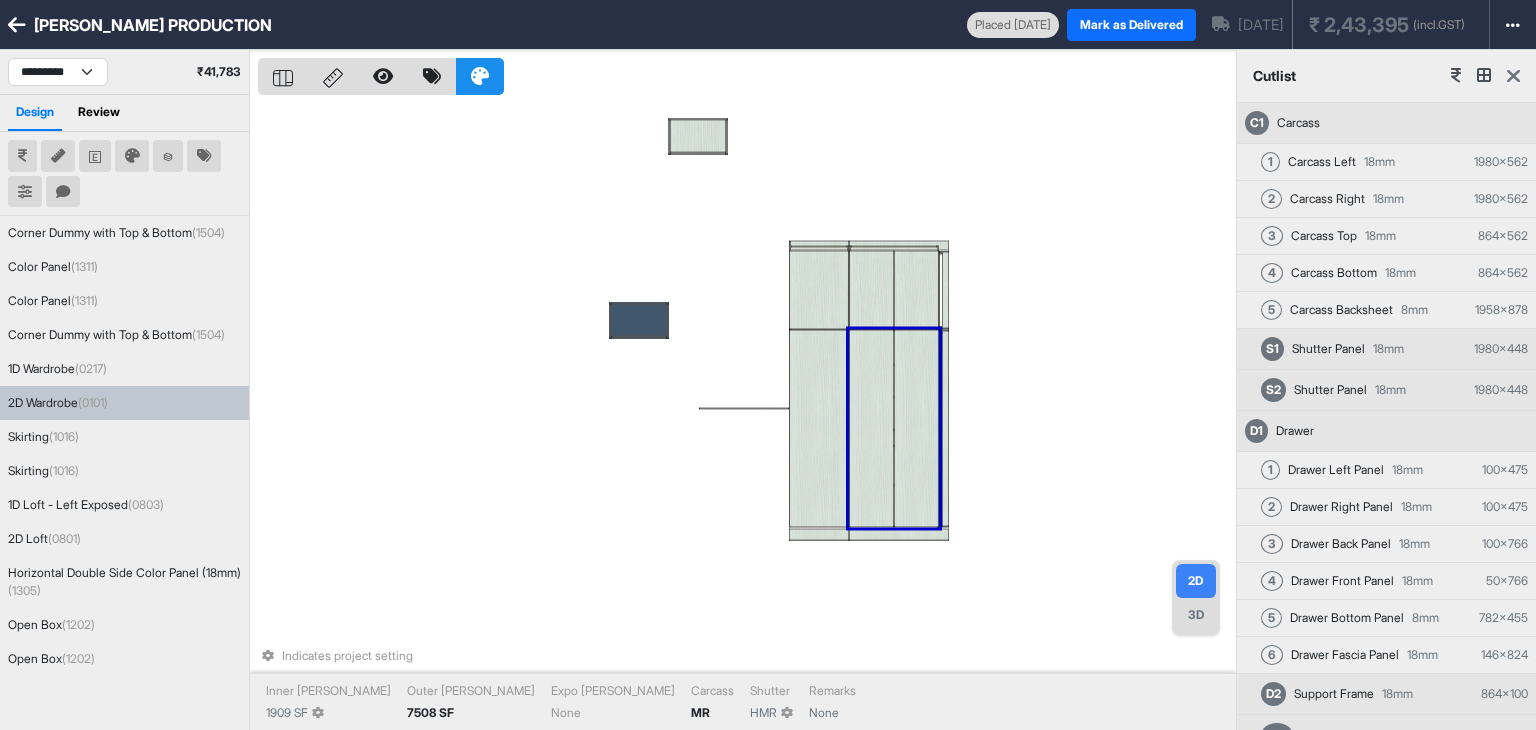click on "Indicates project setting Inner [PERSON_NAME] 1909 SF Outer [PERSON_NAME] 7508 SF Expo [PERSON_NAME] None Carcass MR [PERSON_NAME] HMR Remarks None" at bounding box center (747, 415) 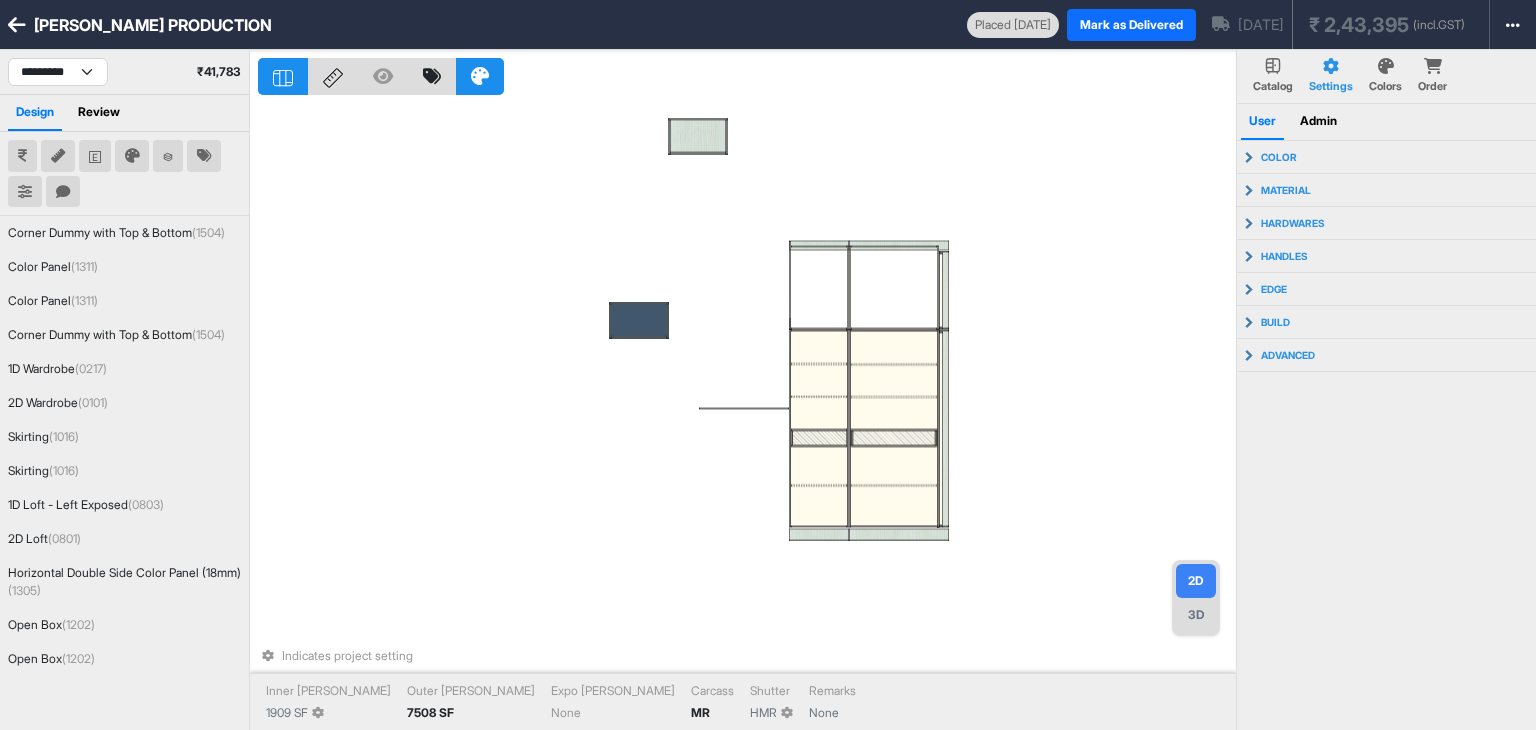 click on "3D" at bounding box center (1196, 615) 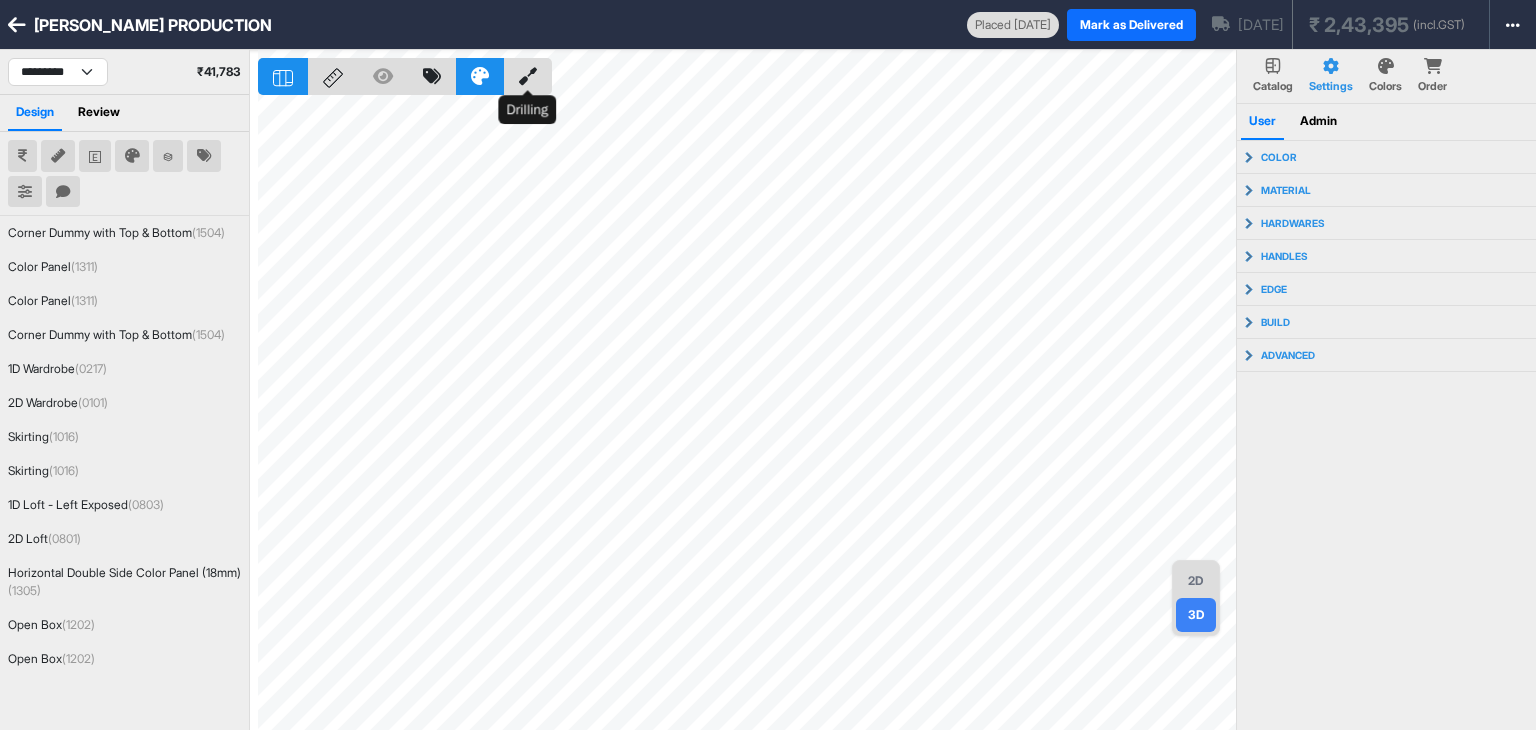 click at bounding box center (528, 76) 